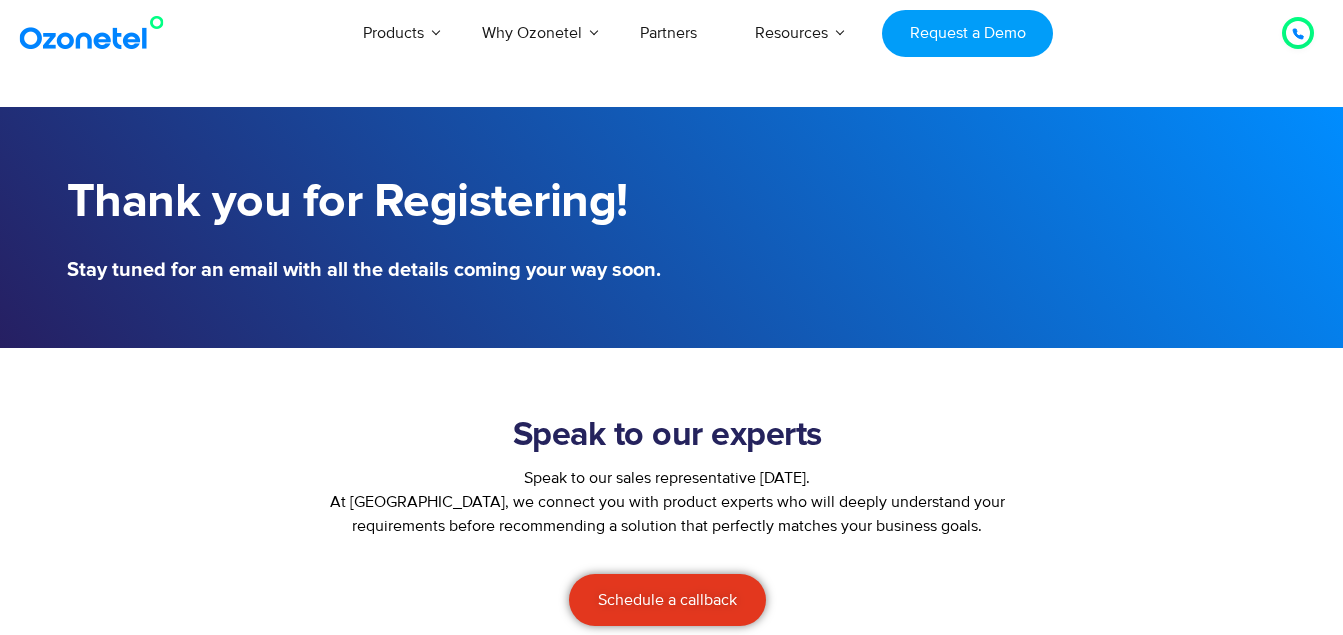 scroll, scrollTop: 0, scrollLeft: 0, axis: both 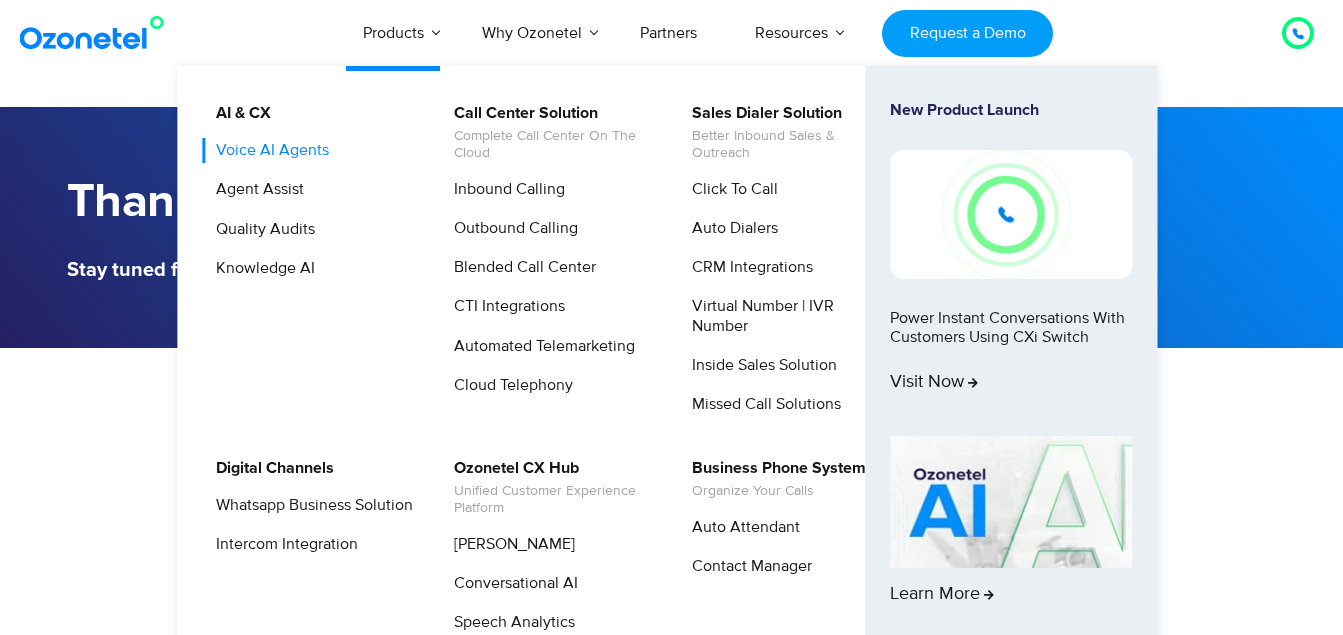 click on "Voice AI Agents" at bounding box center (267, 150) 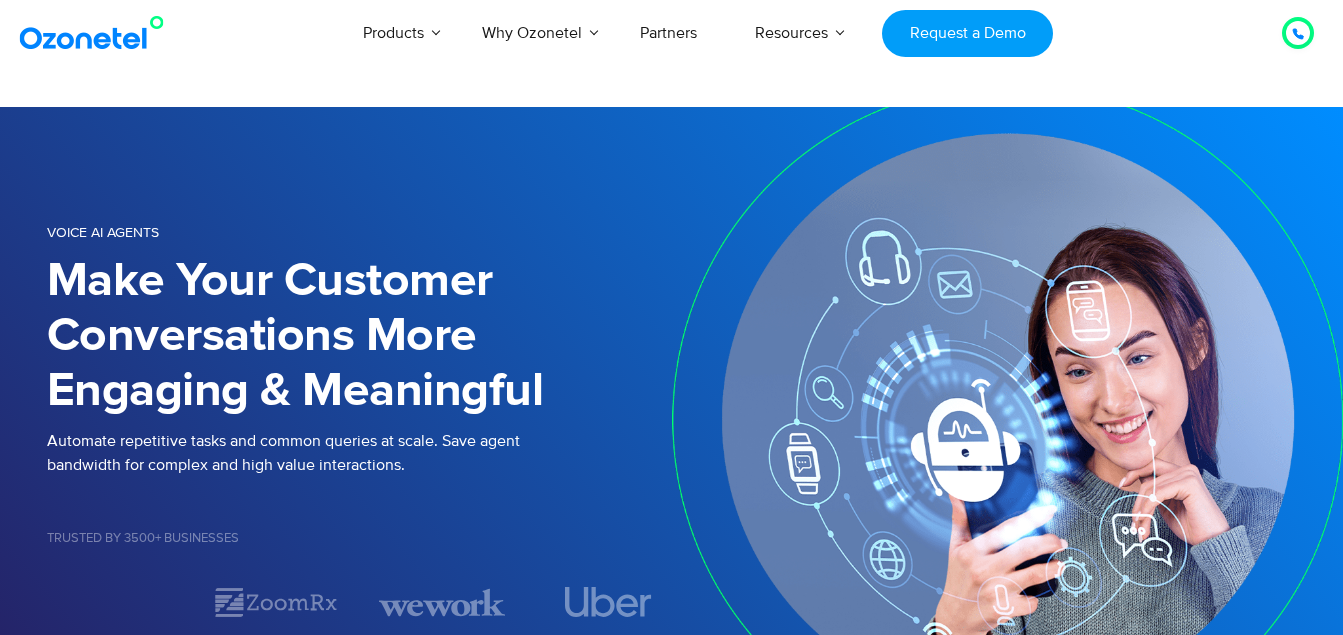 scroll, scrollTop: 0, scrollLeft: 0, axis: both 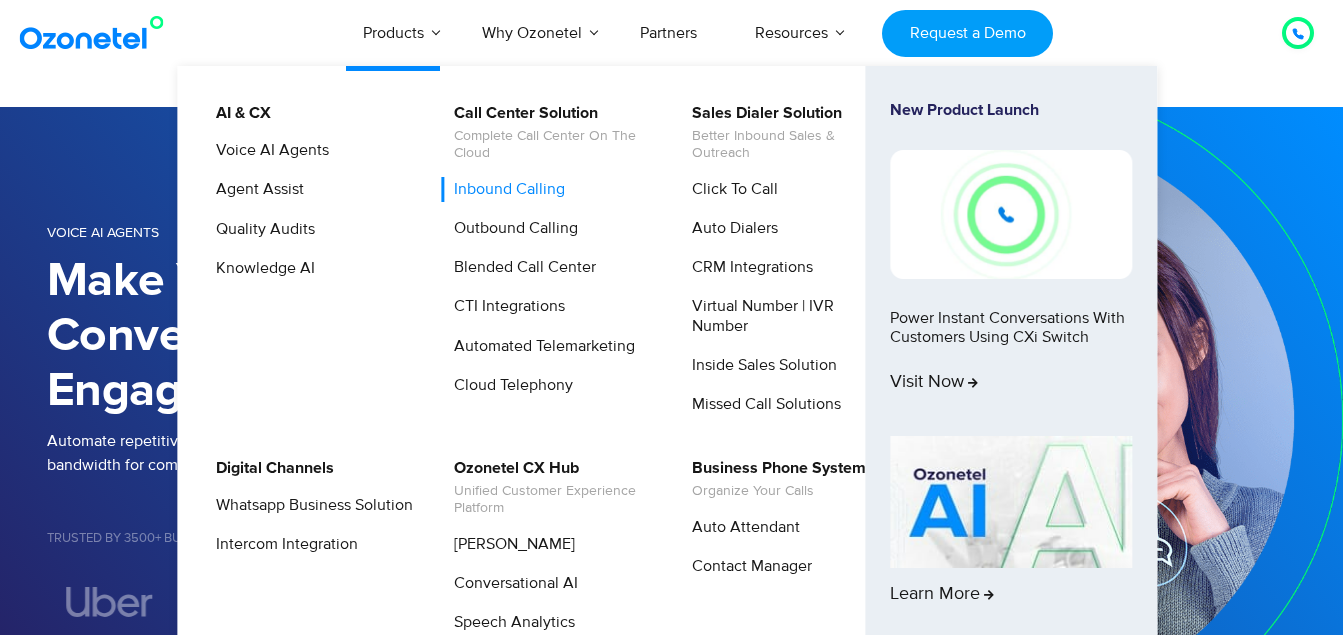 click on "Inbound Calling" at bounding box center [504, 189] 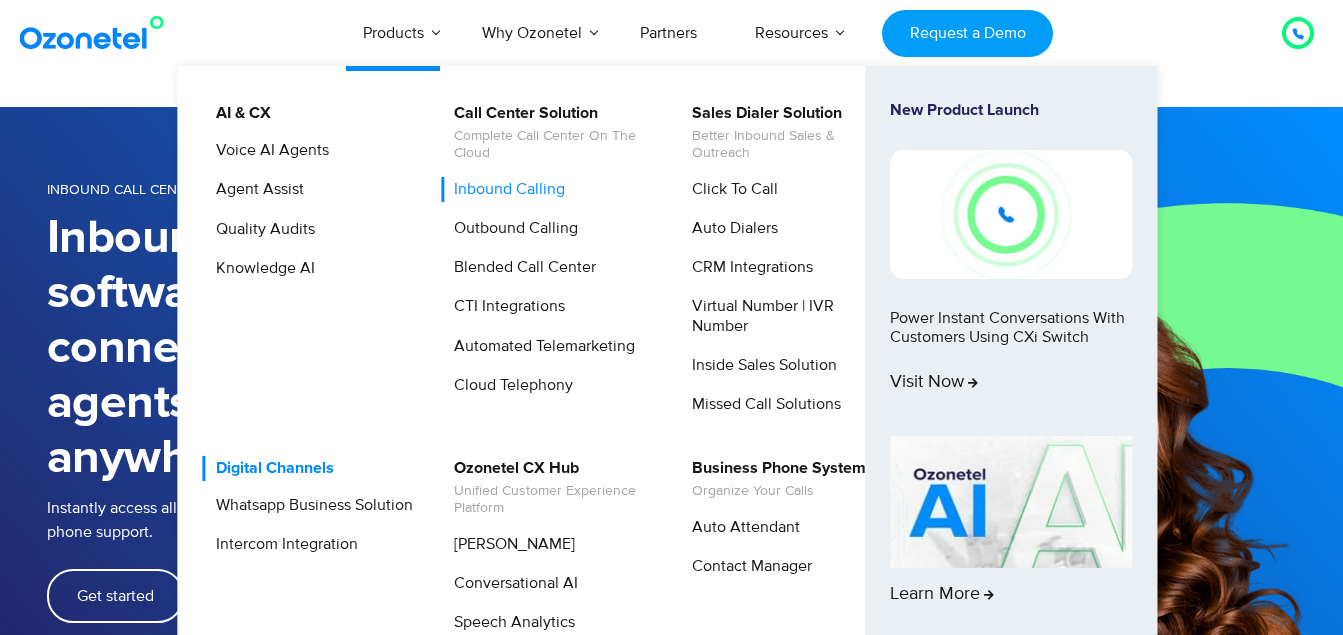 scroll, scrollTop: 0, scrollLeft: 0, axis: both 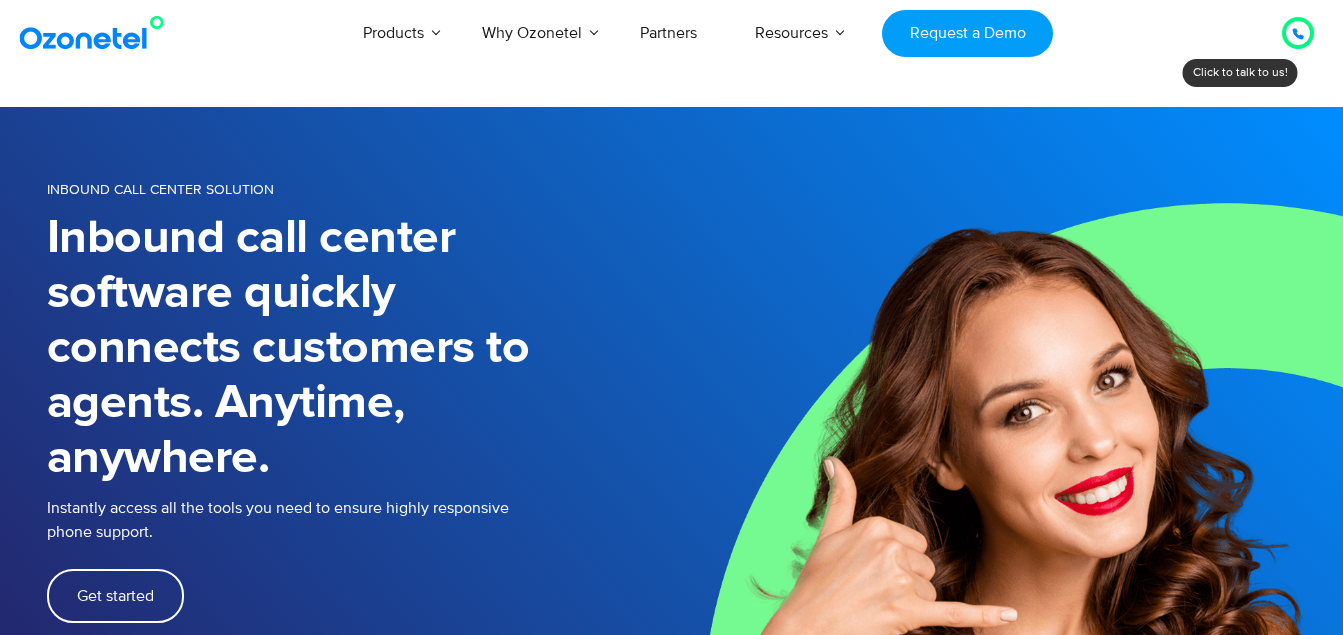 click at bounding box center [96, 33] 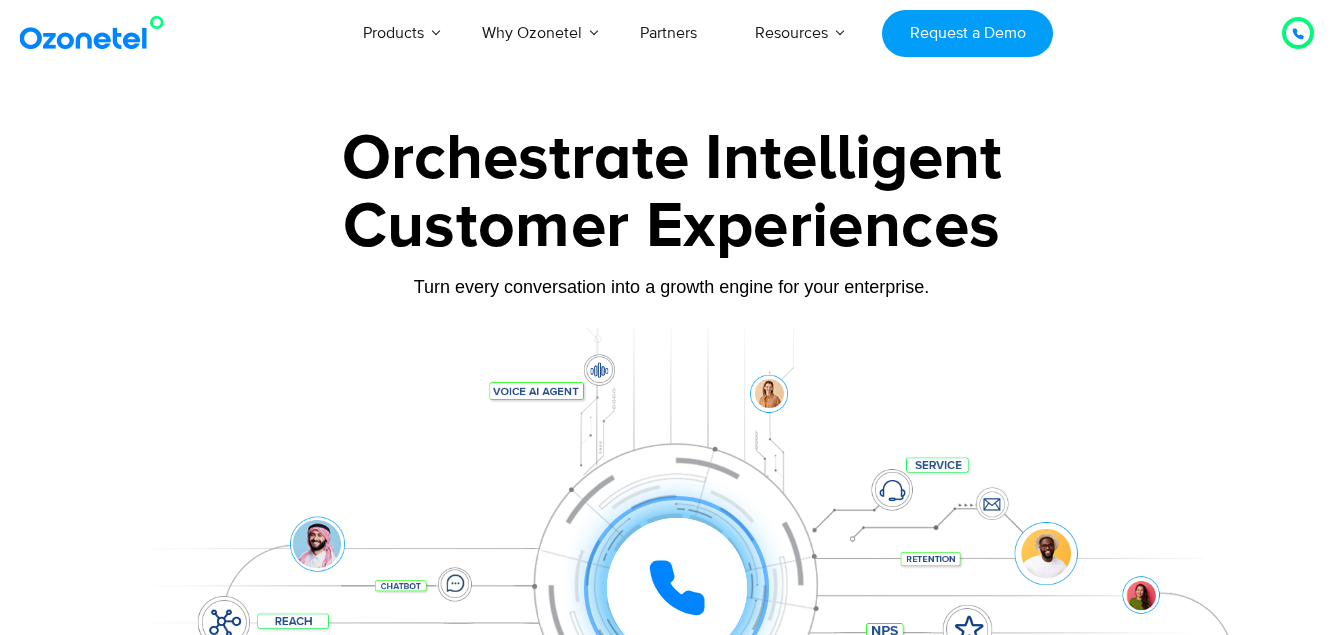 scroll, scrollTop: 0, scrollLeft: 0, axis: both 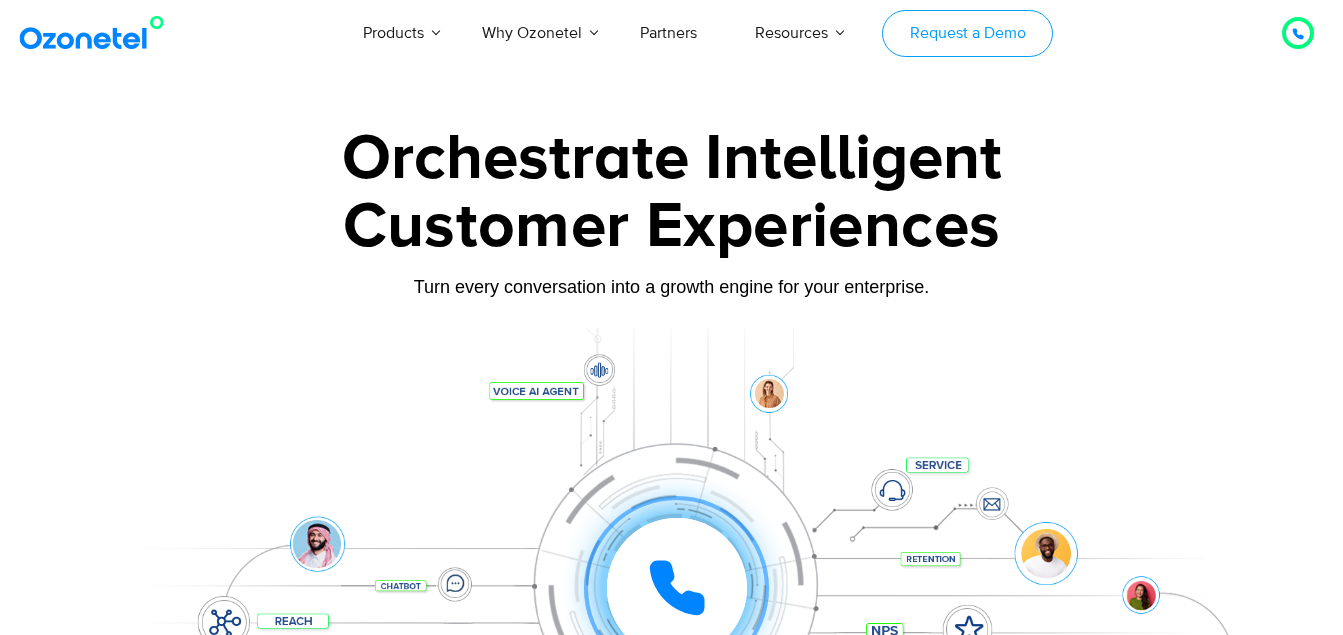 click on "Request a Demo" at bounding box center (967, 33) 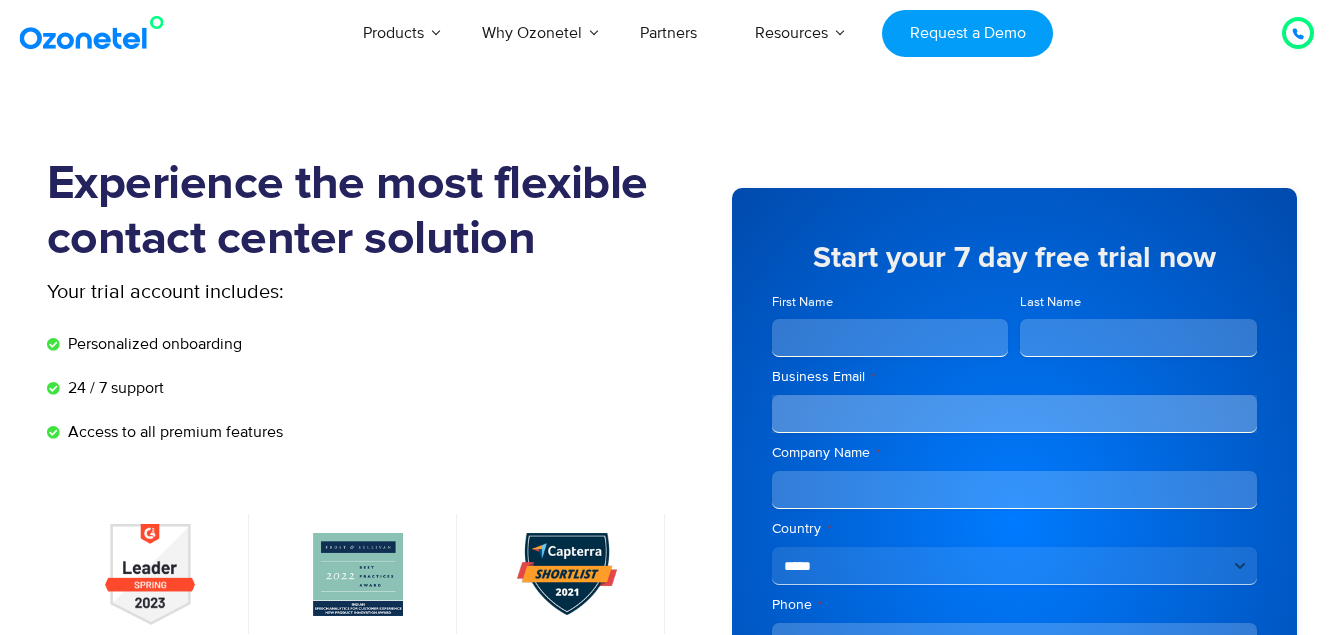 scroll, scrollTop: 0, scrollLeft: 0, axis: both 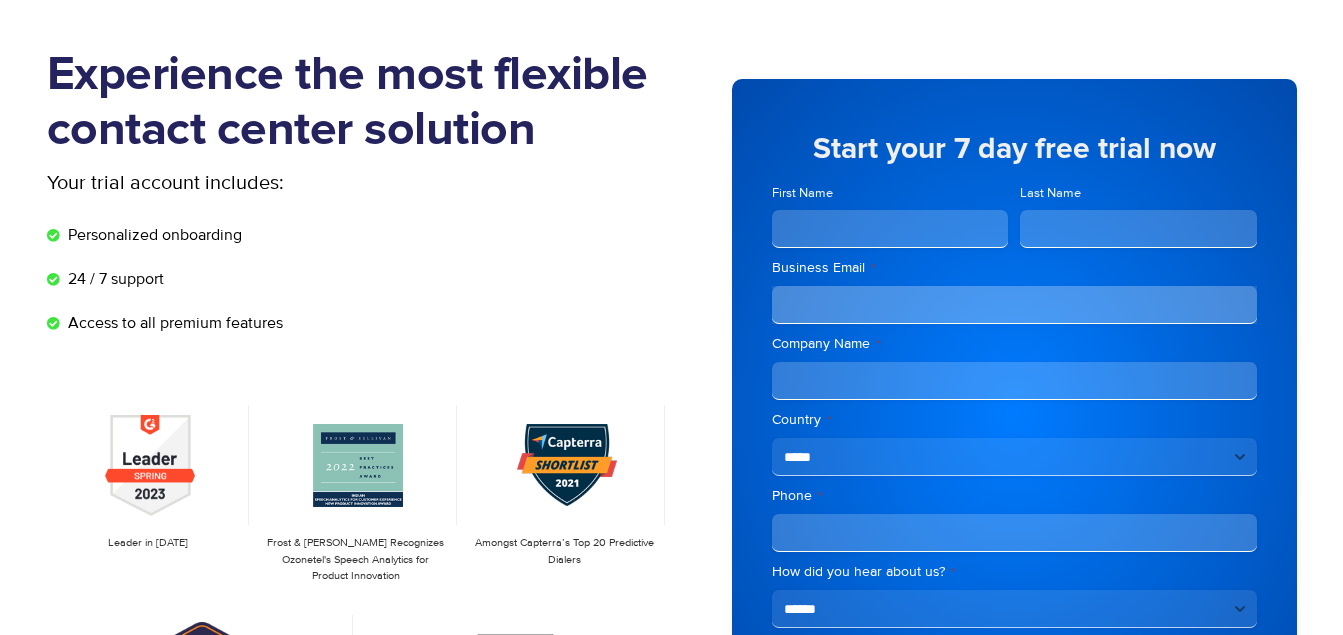 click on "First Name" at bounding box center (890, 229) 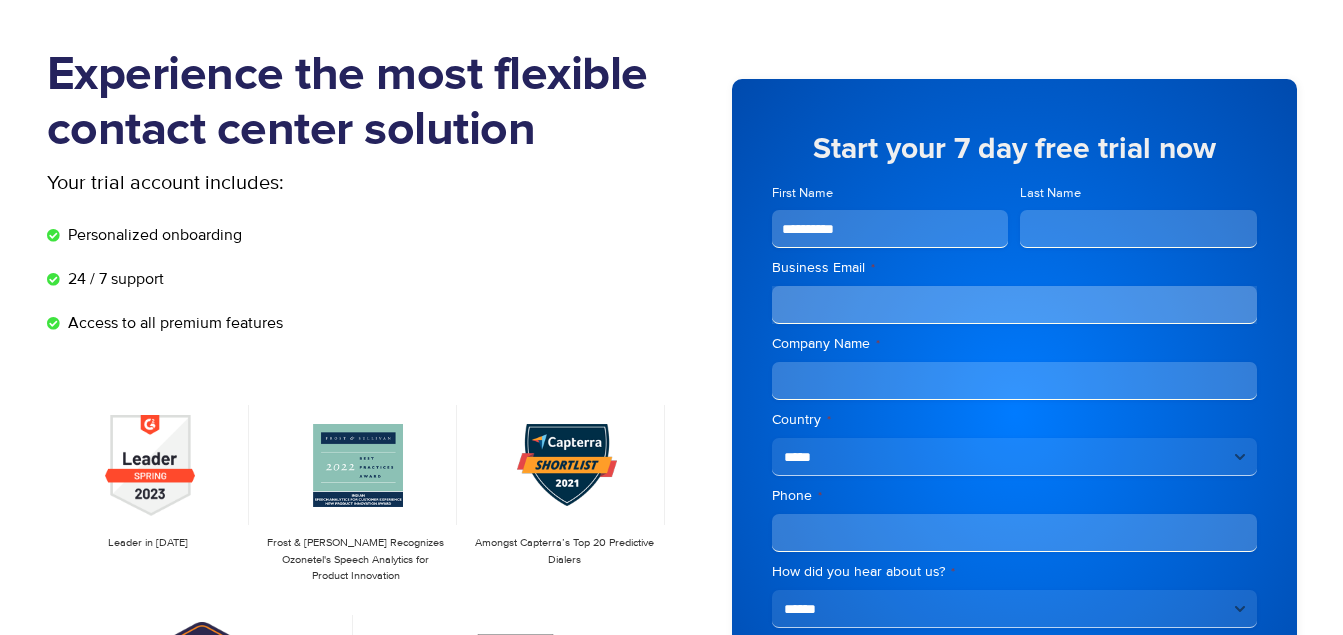 type on "******" 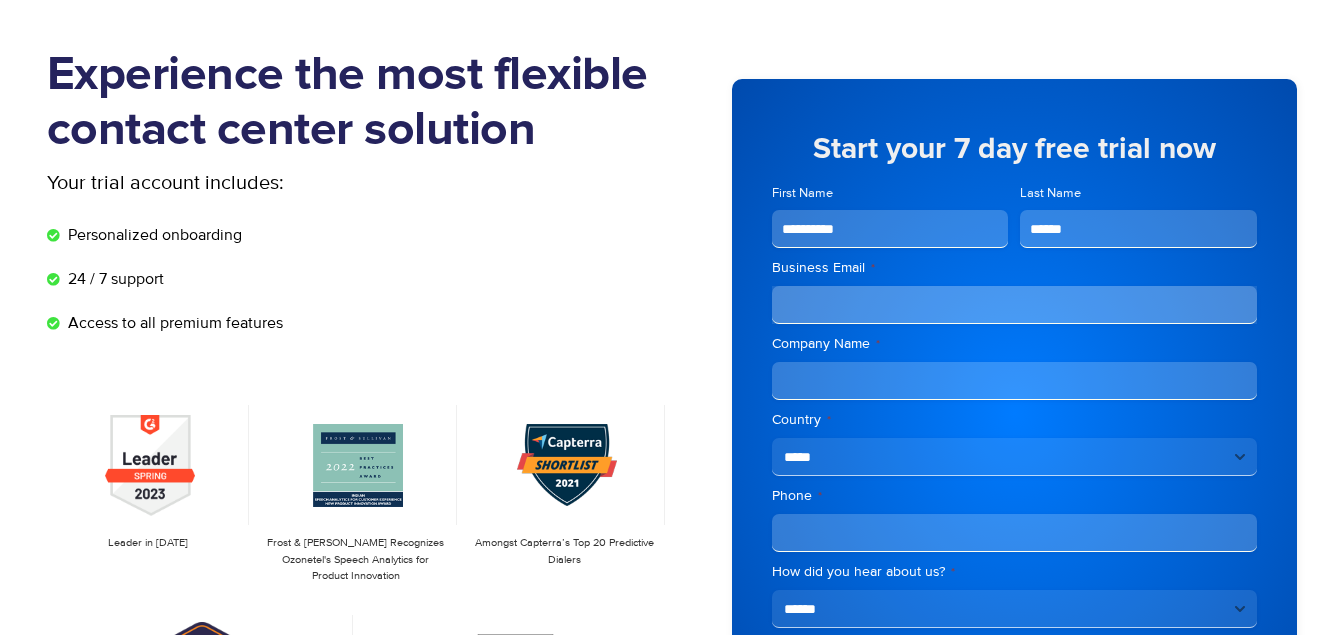 click on "Business Email *" at bounding box center (1014, 305) 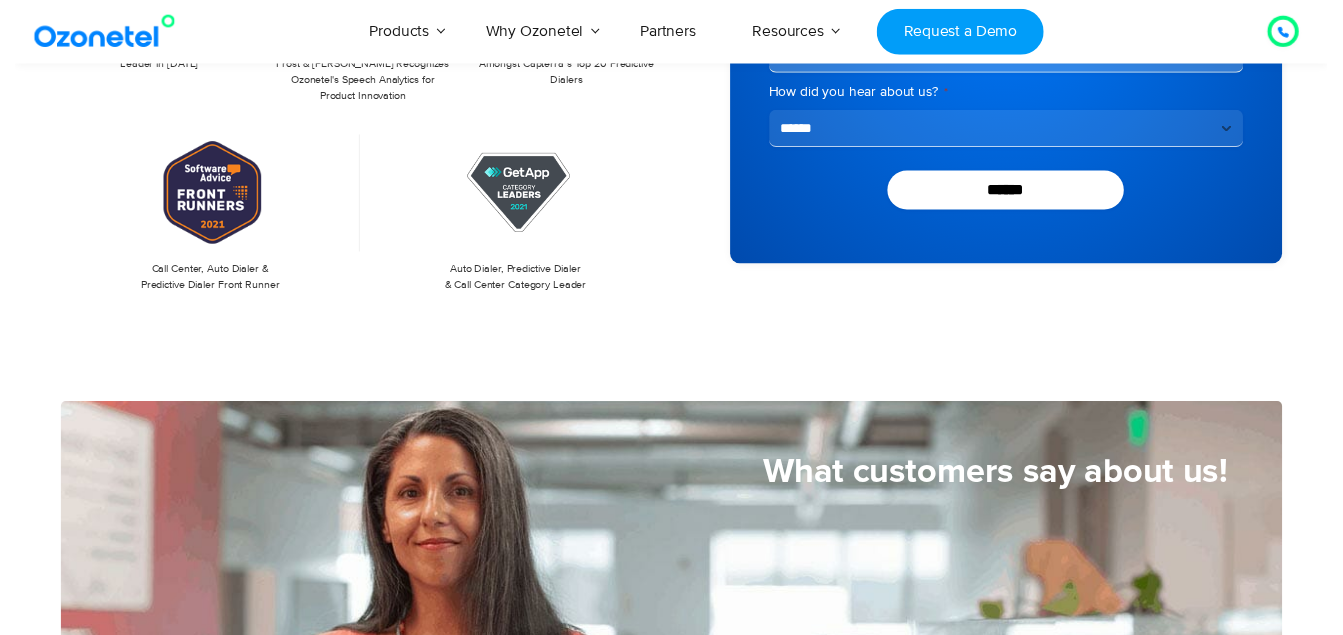 scroll, scrollTop: 0, scrollLeft: 0, axis: both 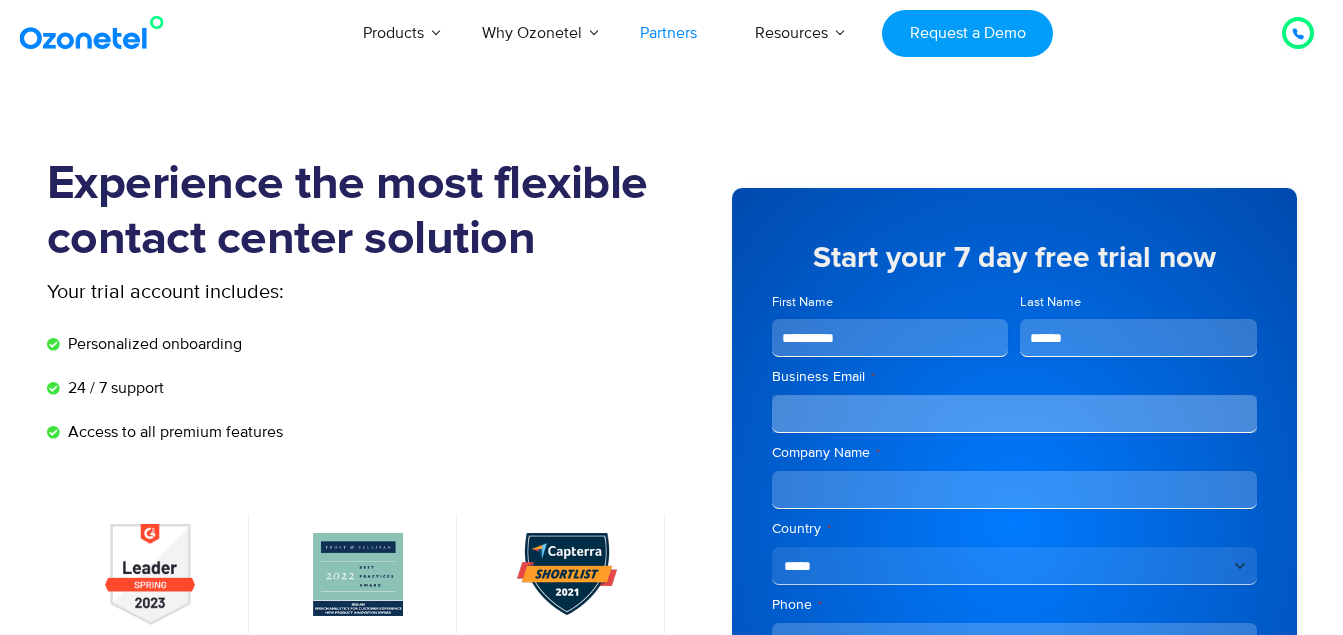 click on "Partners" at bounding box center [668, 33] 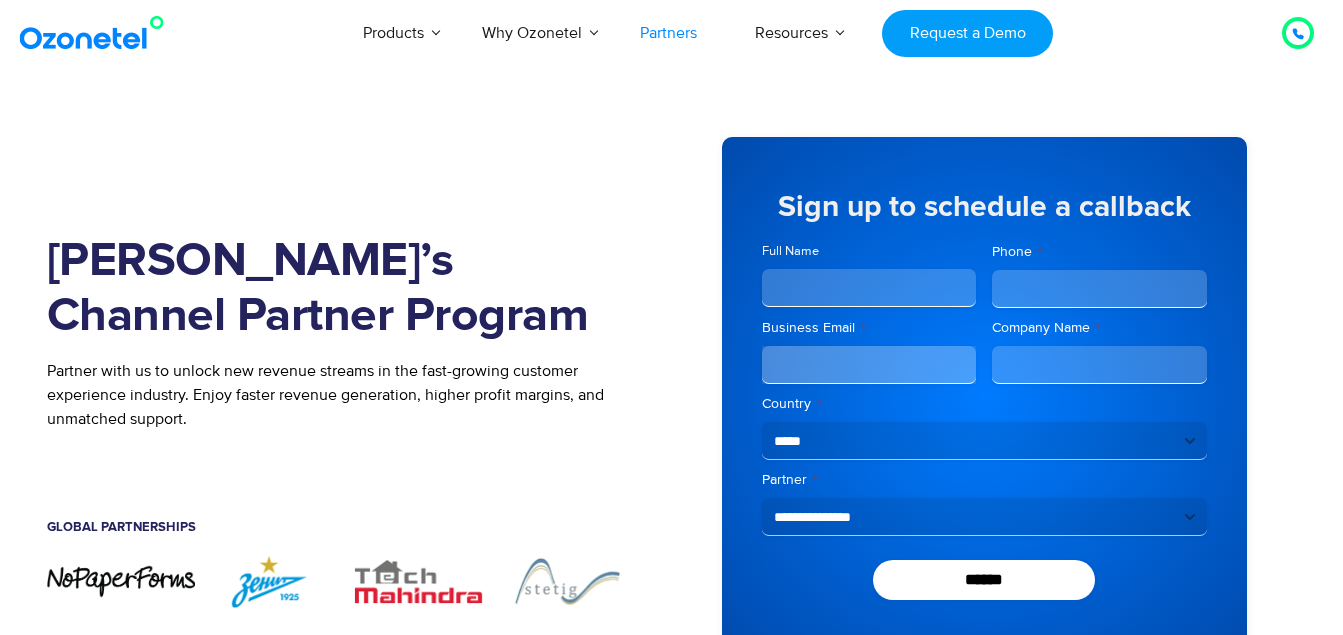 scroll, scrollTop: 0, scrollLeft: 0, axis: both 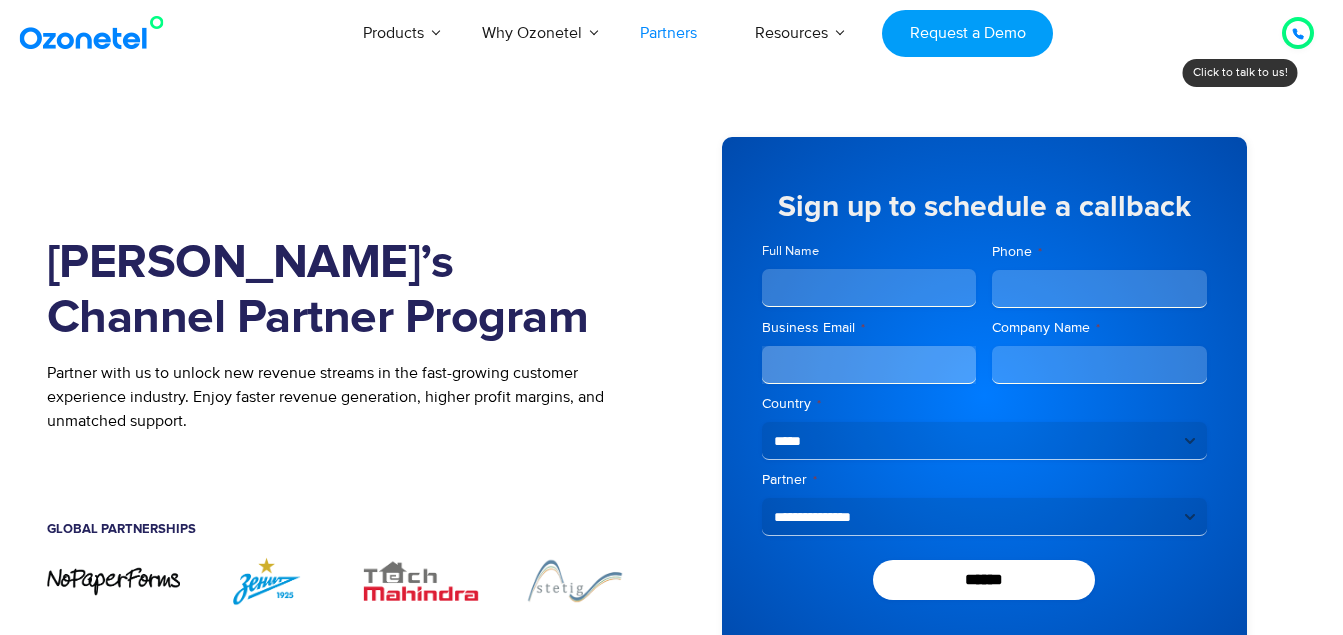 click on "Full Name" at bounding box center (869, 288) 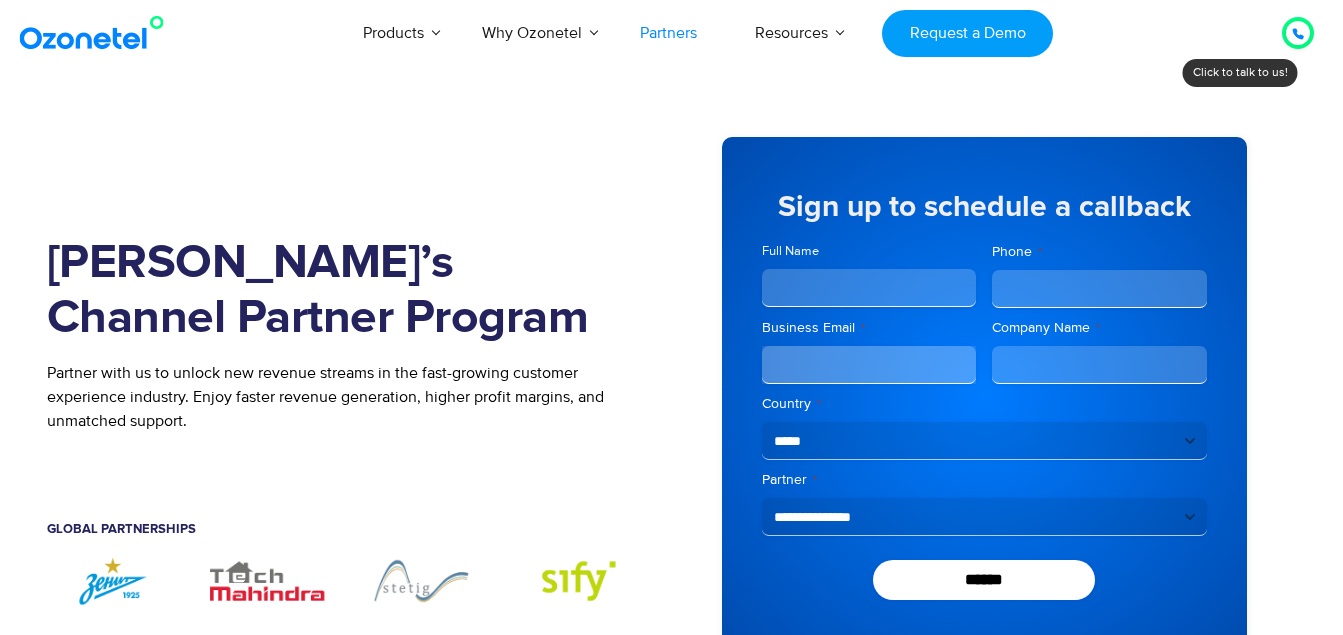 type on "**********" 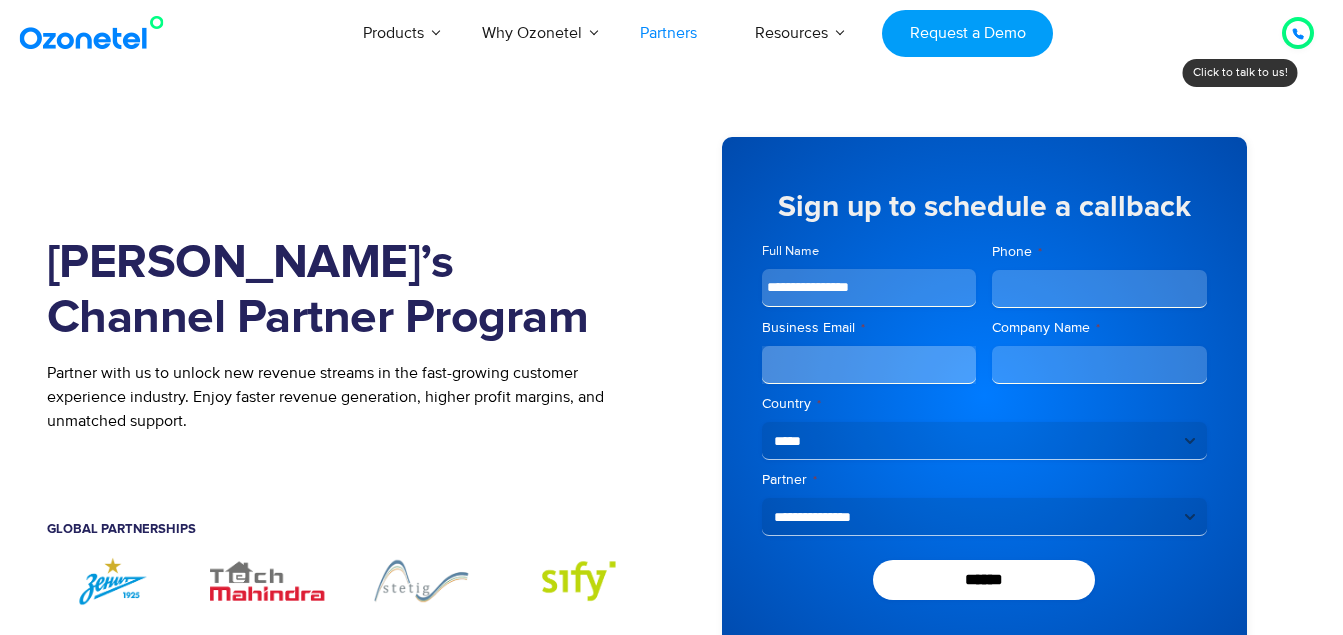 type on "**********" 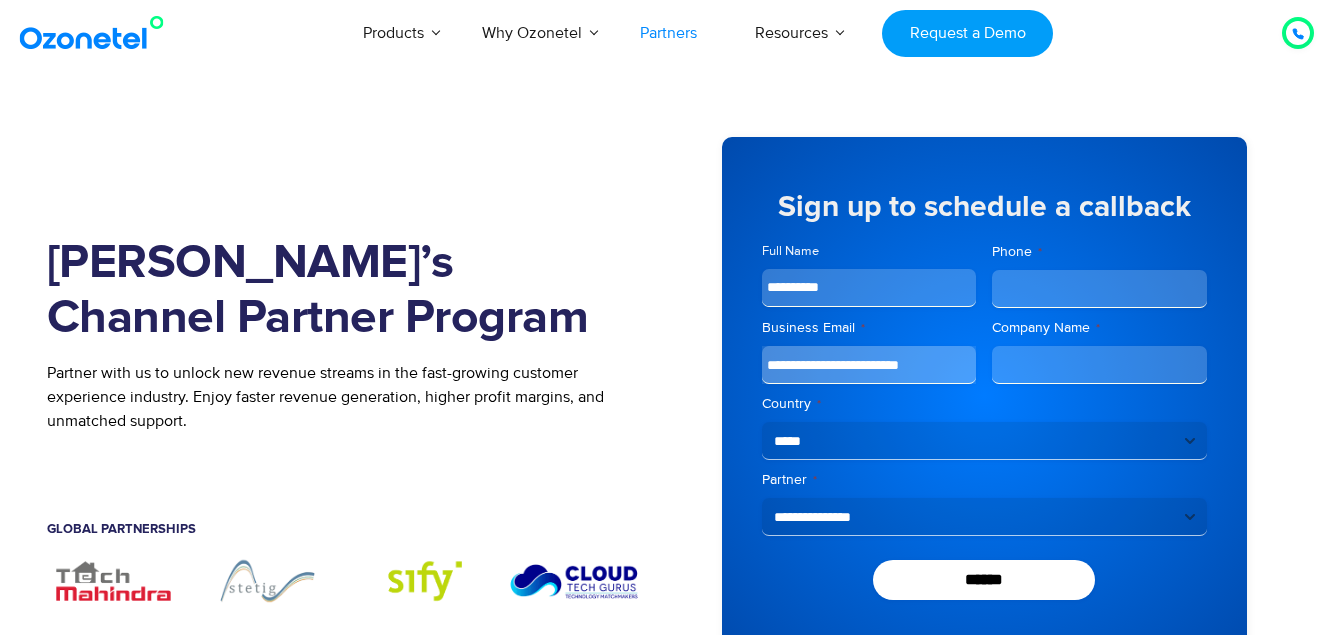 type on "**********" 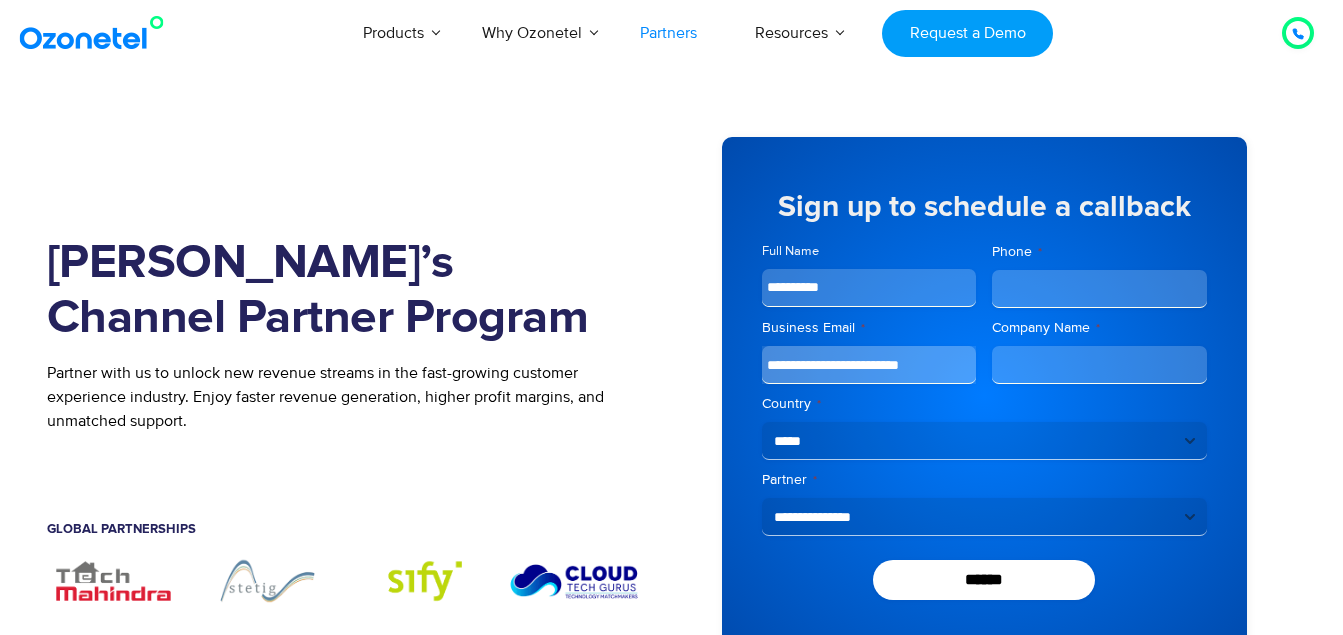 click on "Phone *" at bounding box center [1099, 289] 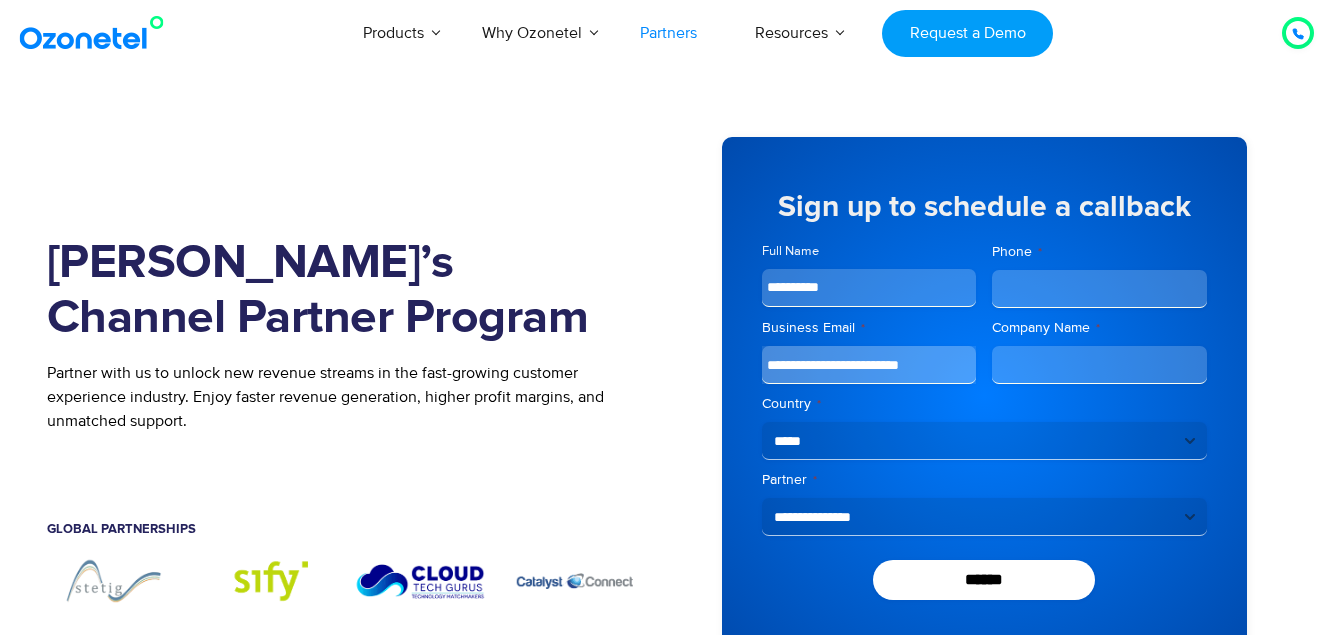 type on "*********" 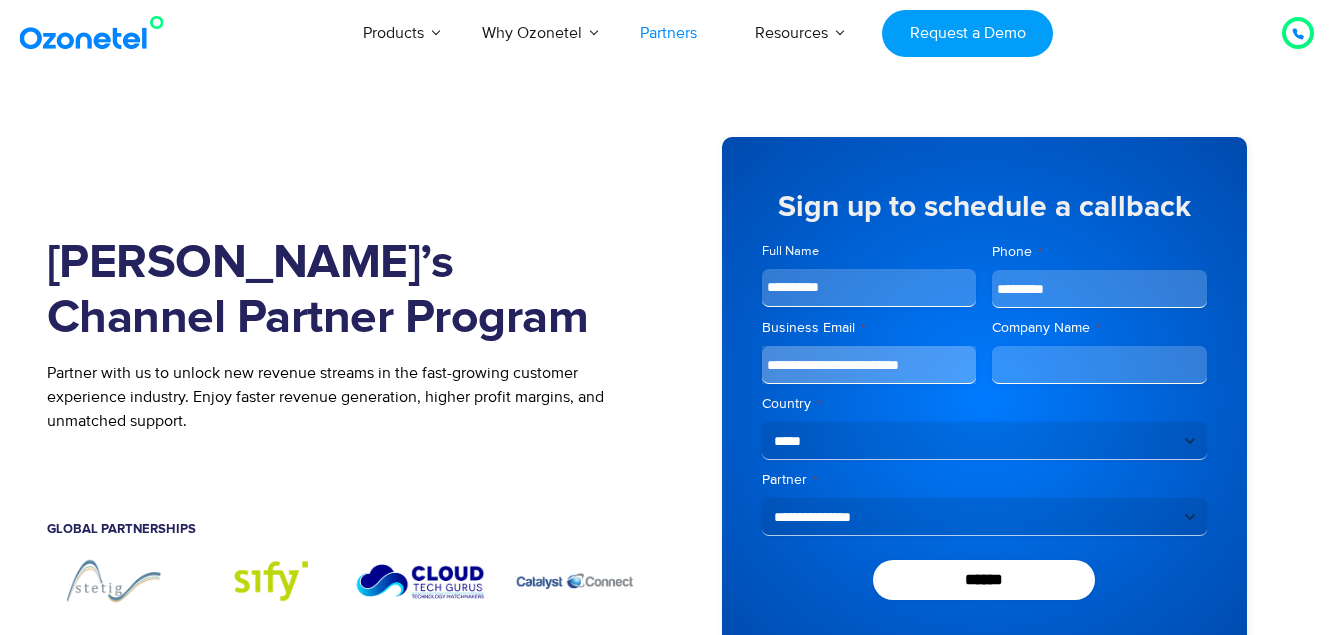 type on "*******" 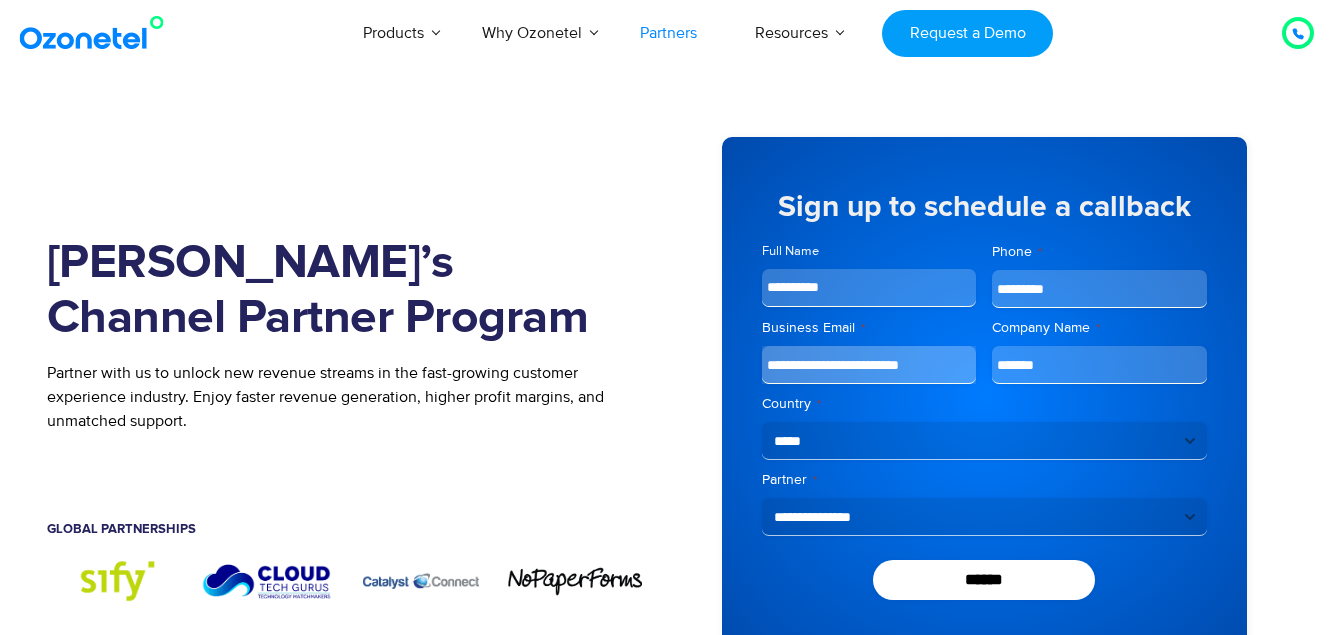 click on "**********" at bounding box center (984, 517) 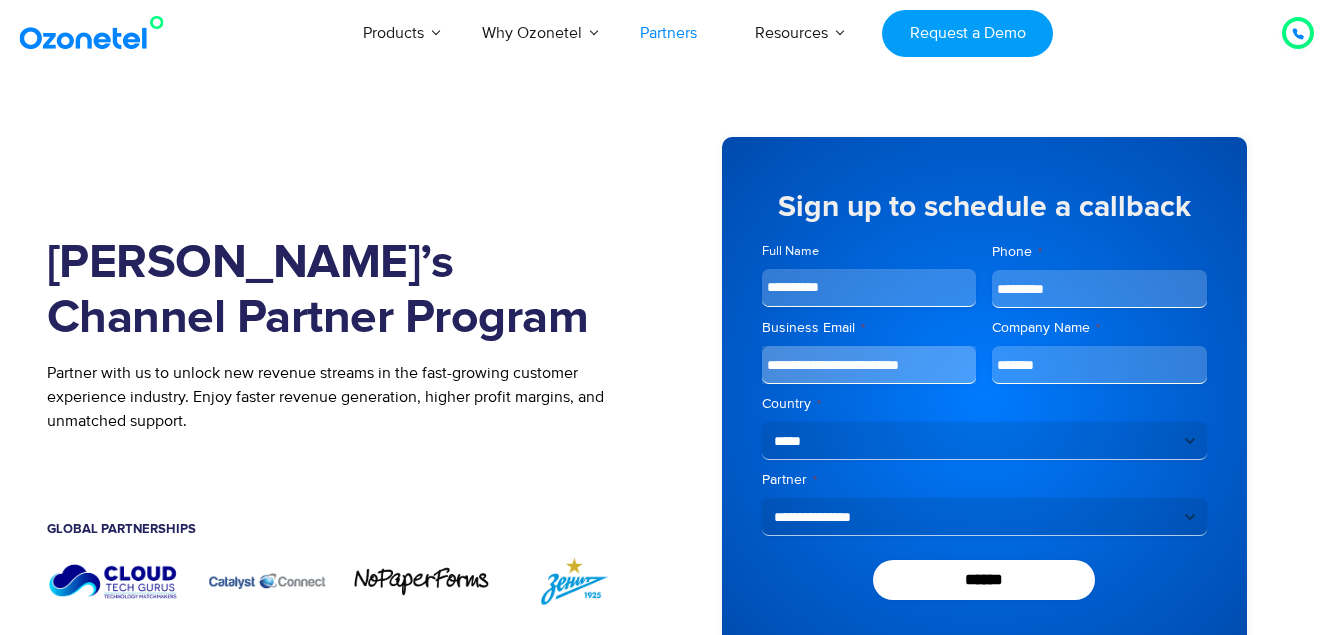 click on "**********" at bounding box center [984, 396] 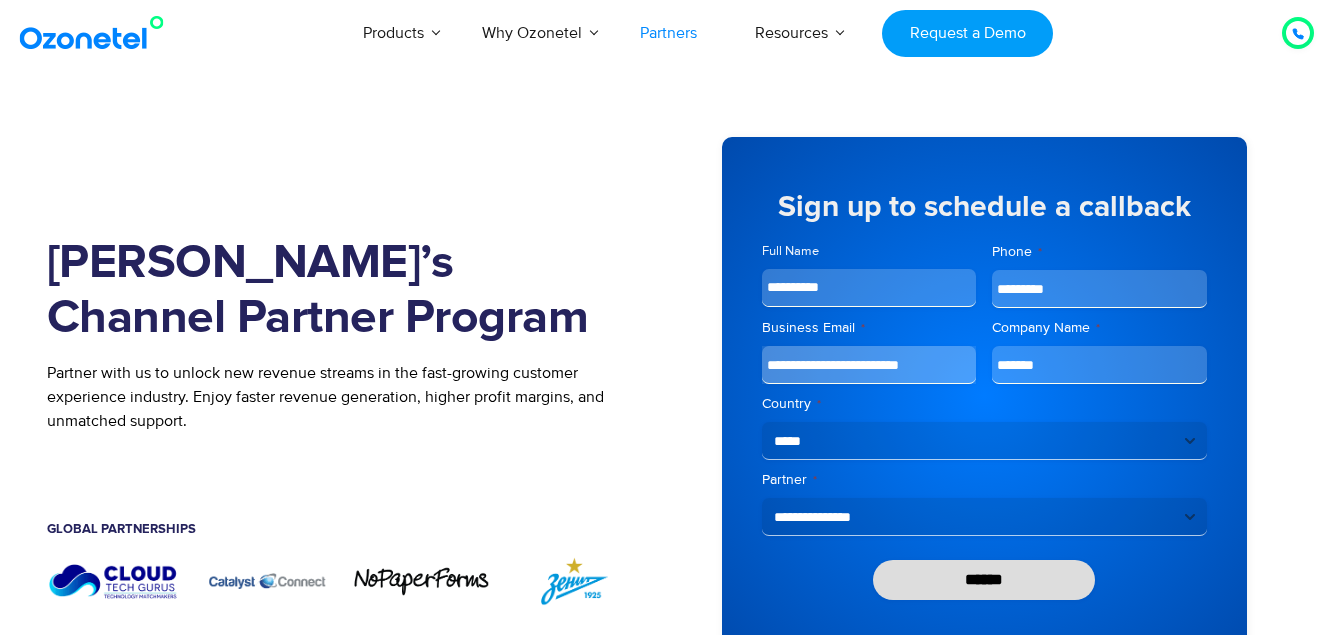 click on "******" at bounding box center (984, 580) 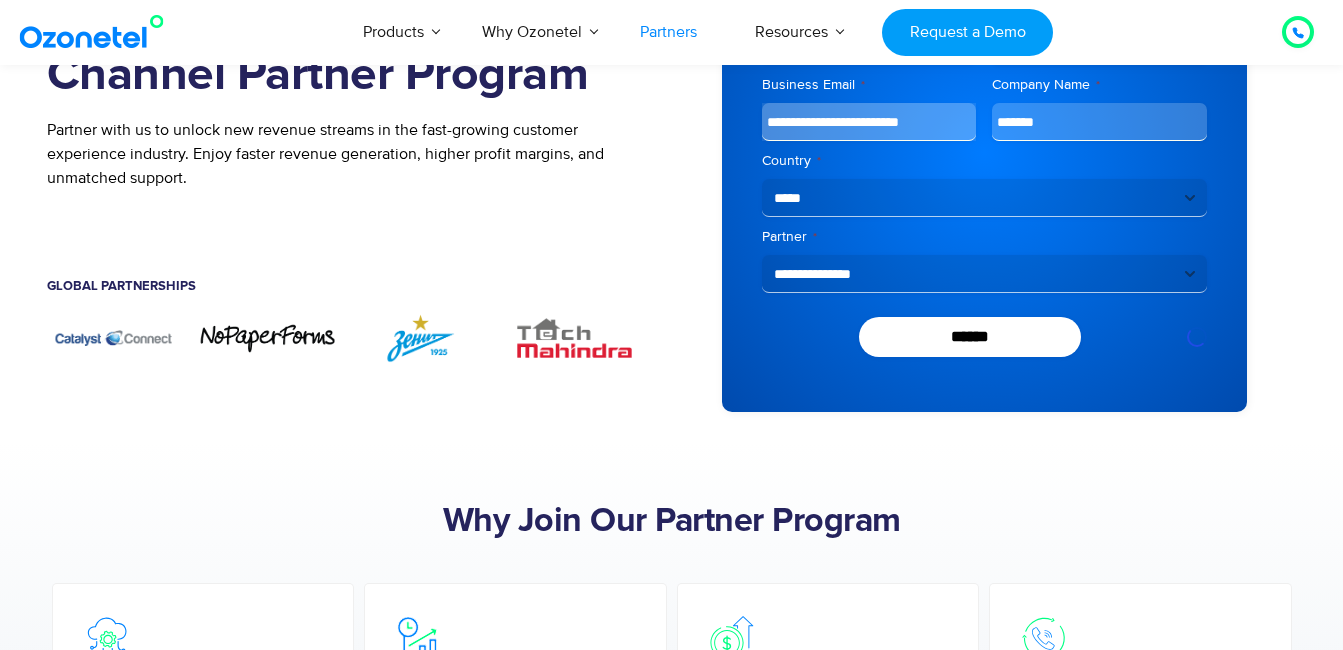 scroll, scrollTop: 211, scrollLeft: 0, axis: vertical 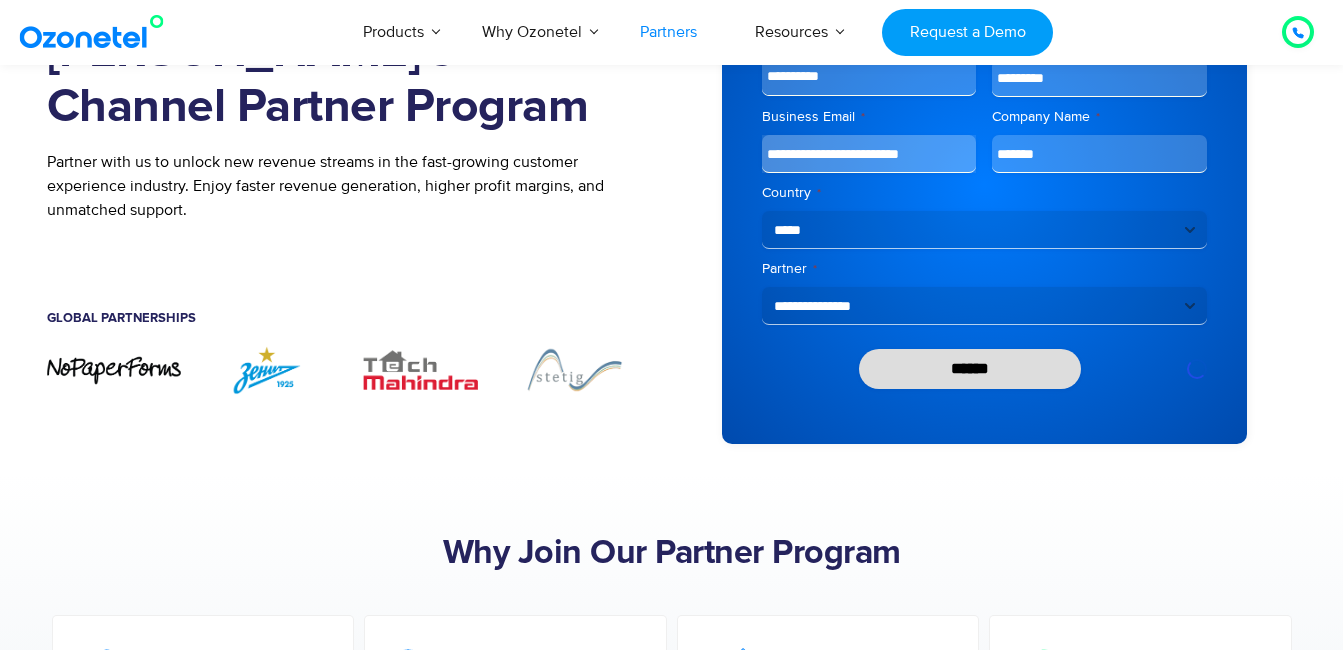 click on "******" at bounding box center (970, 369) 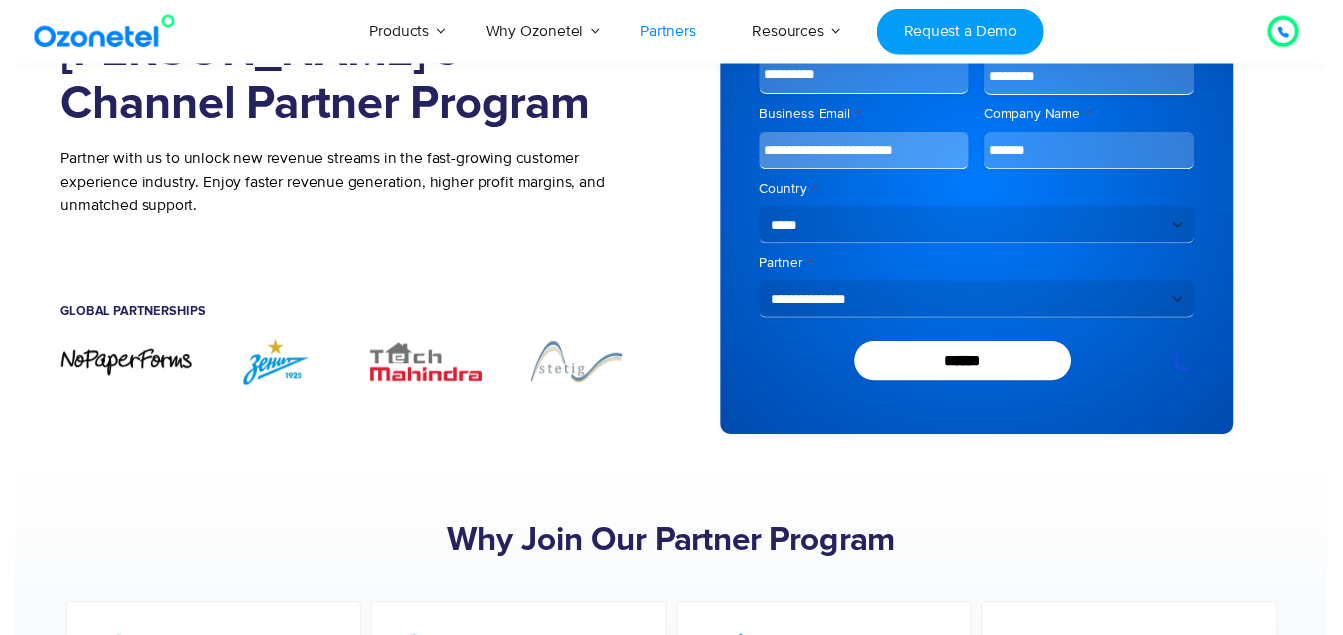 scroll, scrollTop: 0, scrollLeft: 0, axis: both 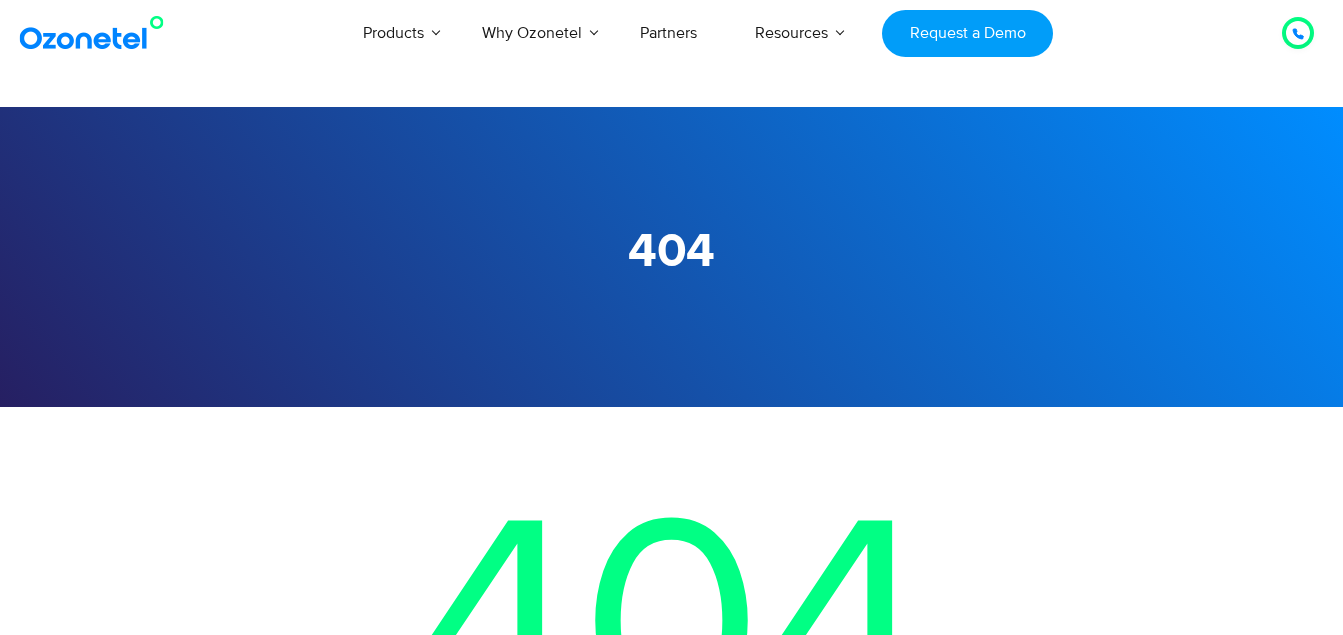 click 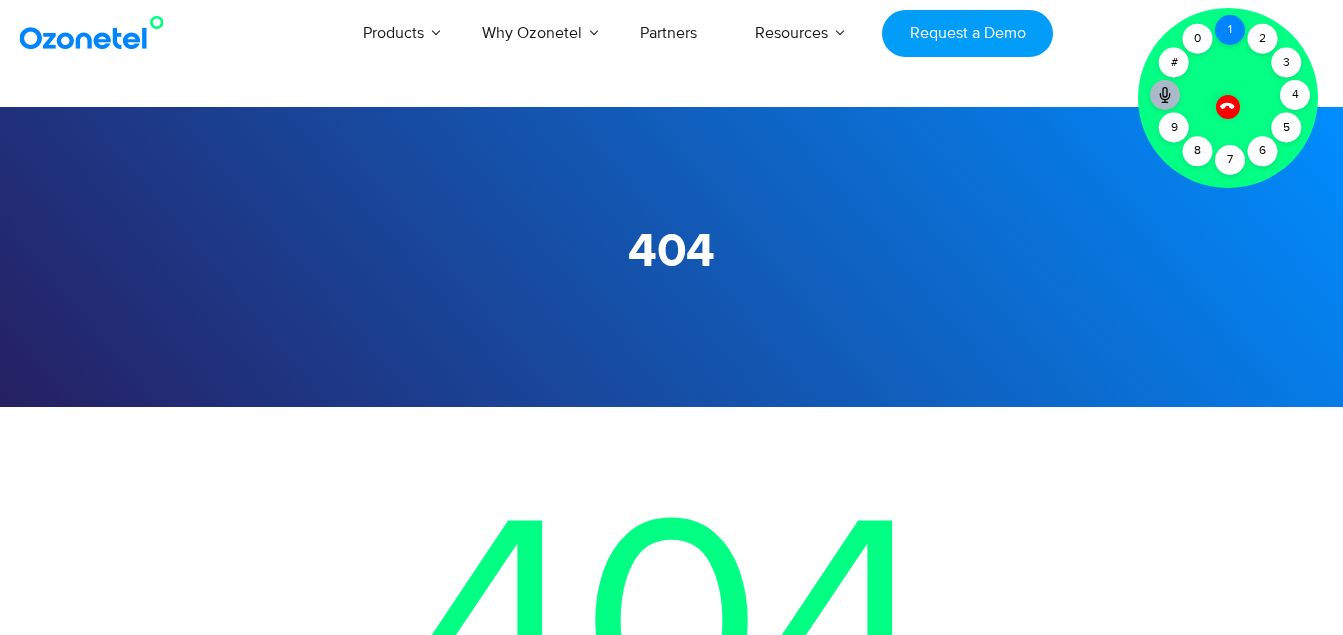click on "1" at bounding box center [1230, 30] 